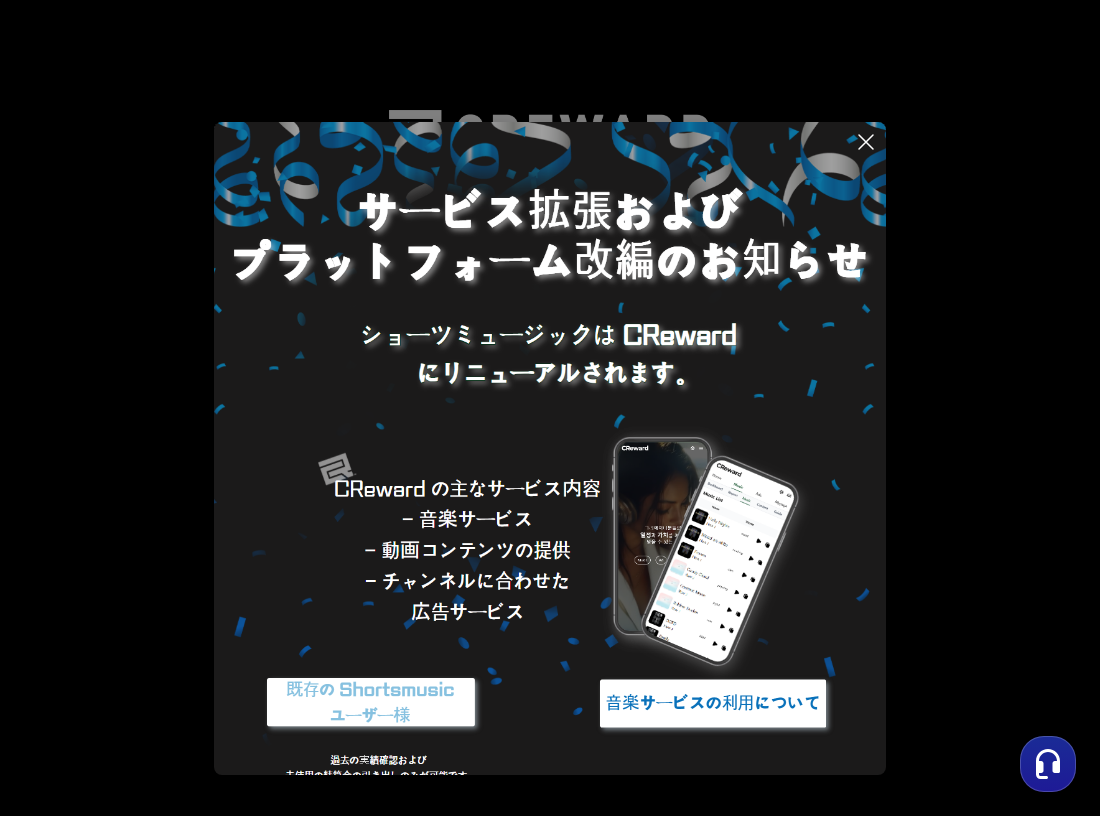 scroll, scrollTop: 0, scrollLeft: 0, axis: both 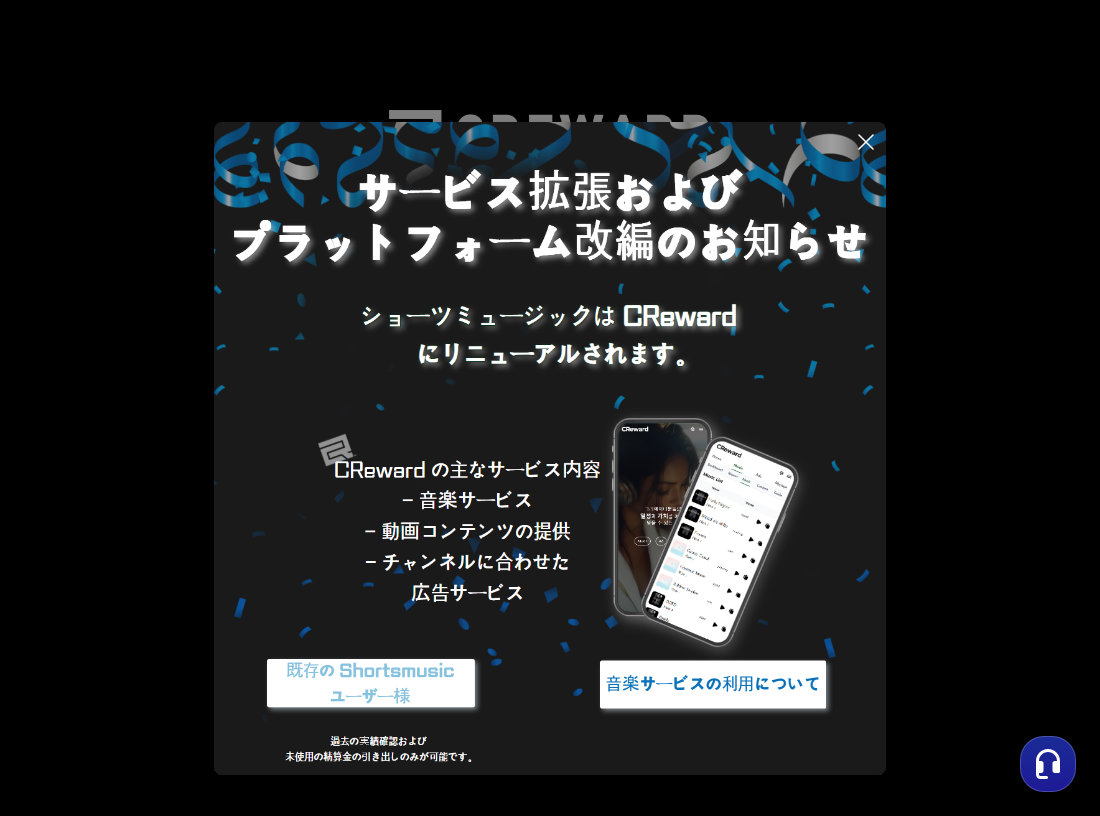 click 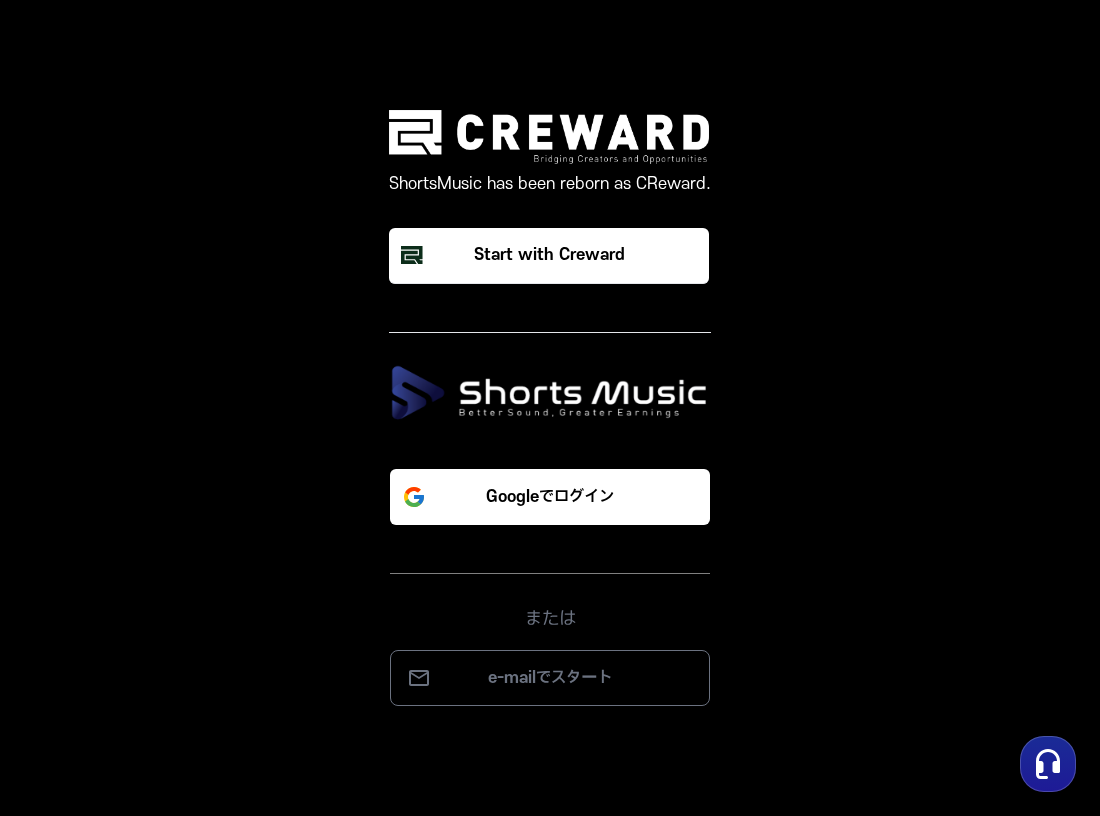 scroll, scrollTop: 0, scrollLeft: 0, axis: both 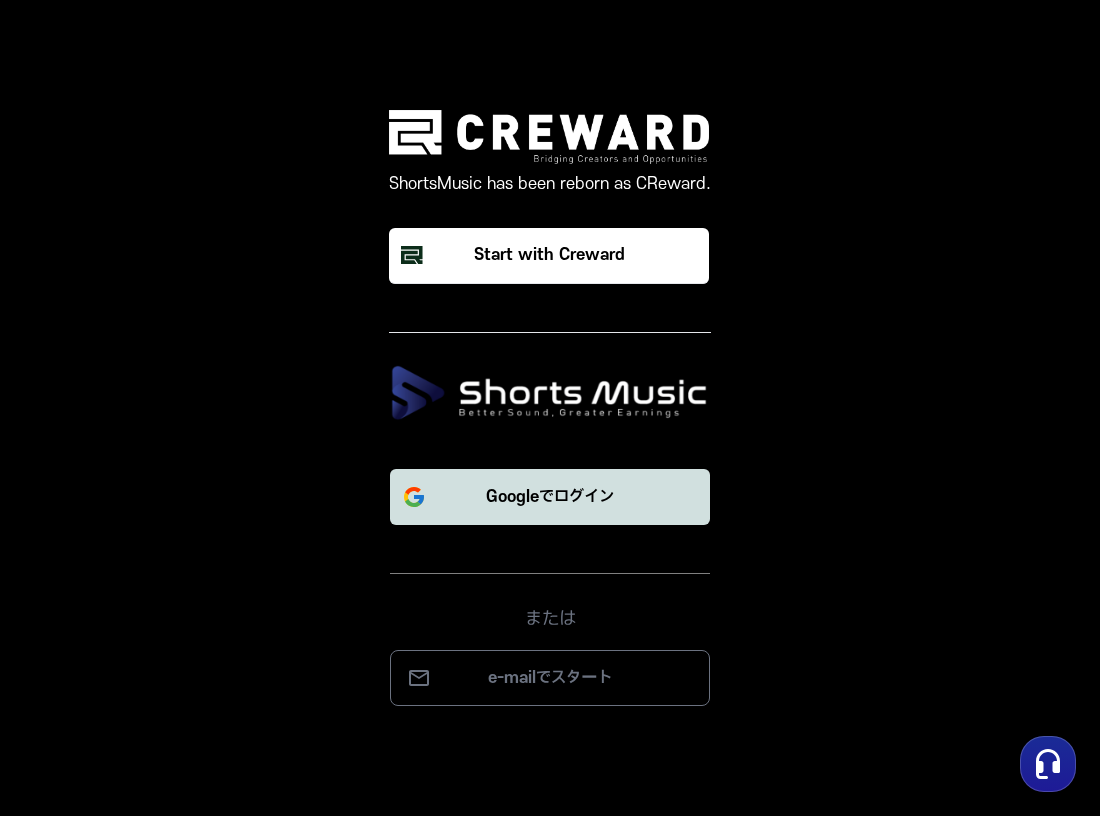 click on "Googleでログイン" at bounding box center (550, 497) 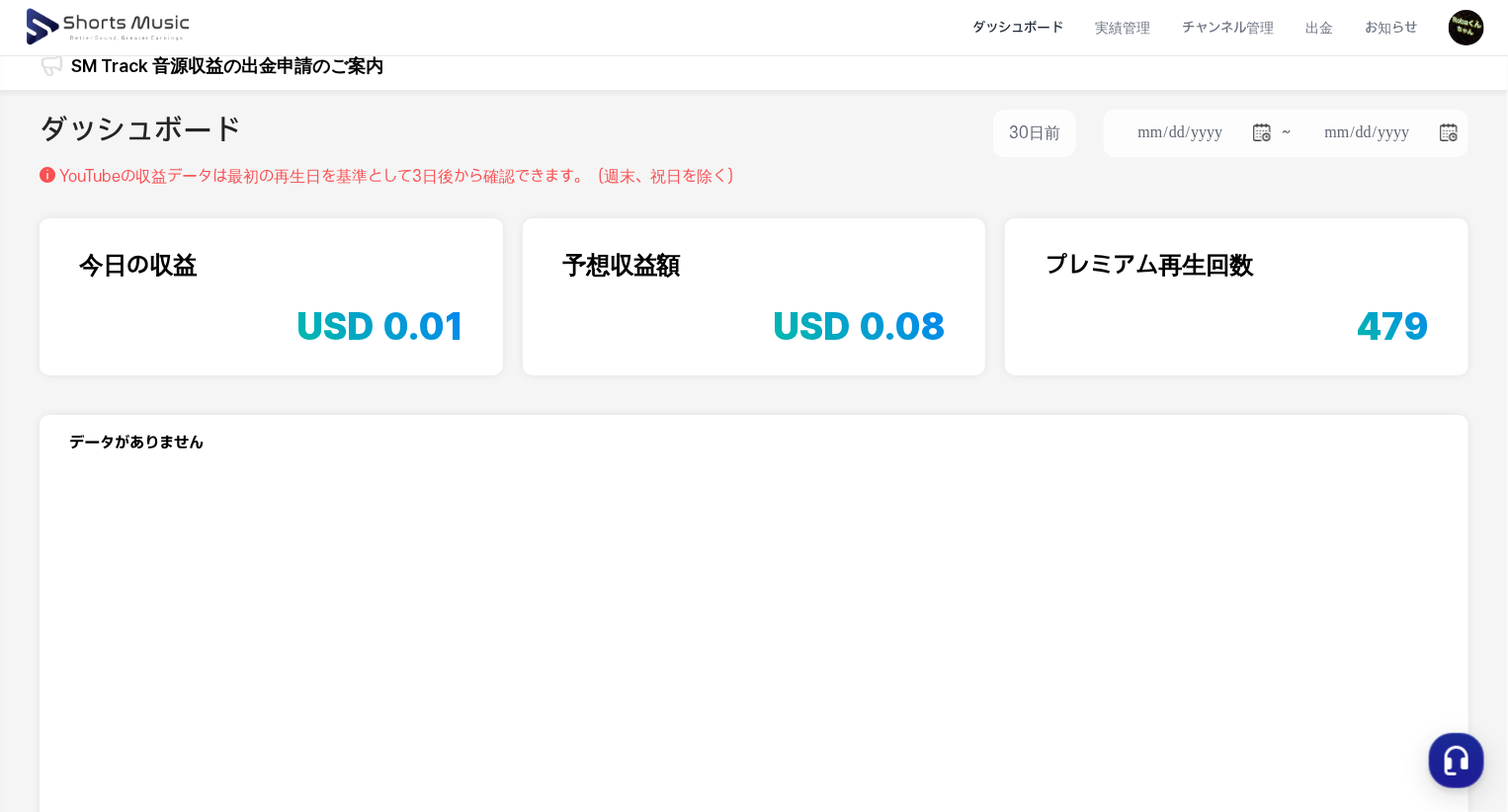 scroll, scrollTop: 0, scrollLeft: 0, axis: both 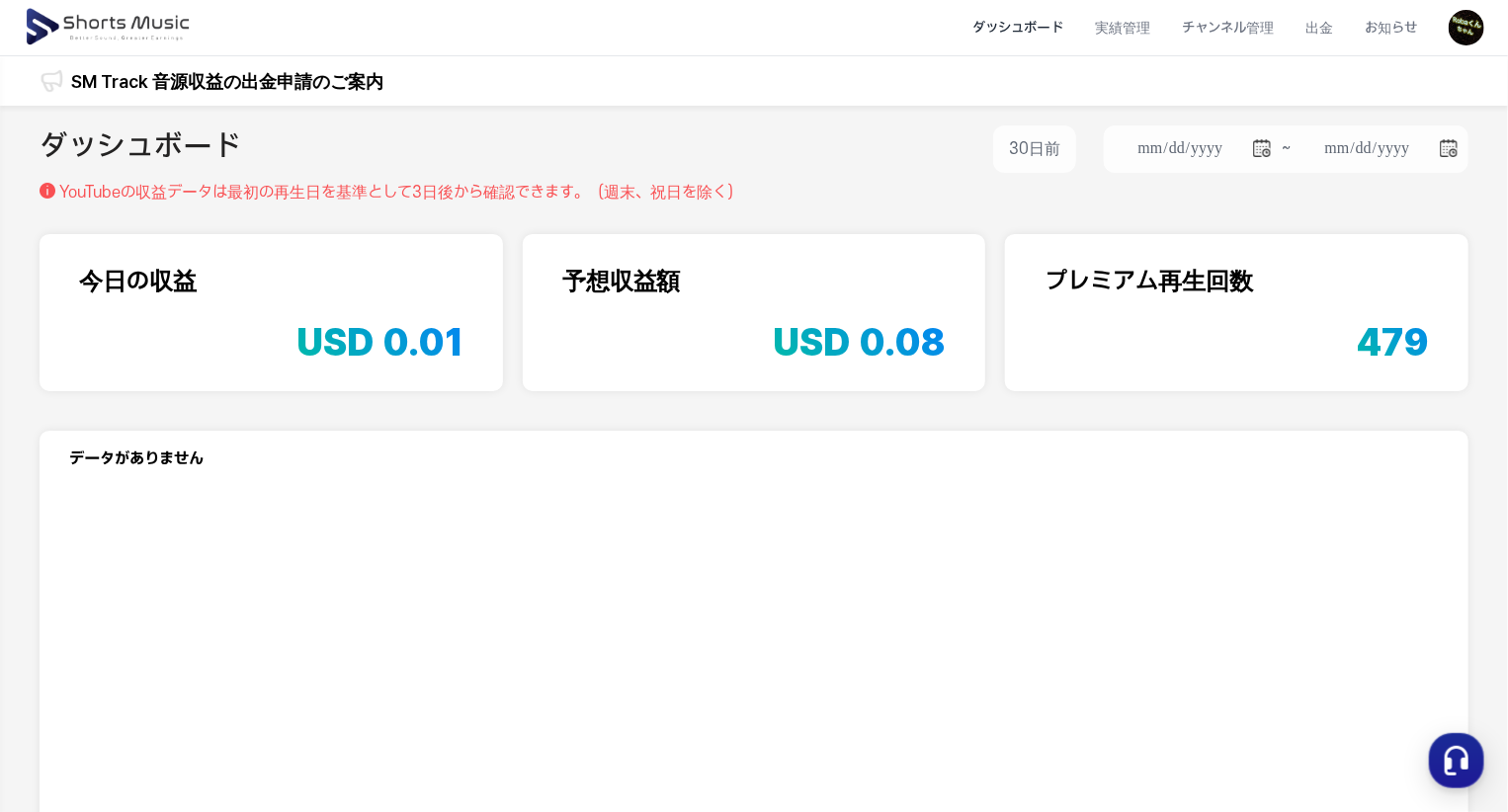 click on "USD   0.08" at bounding box center [859, 342] 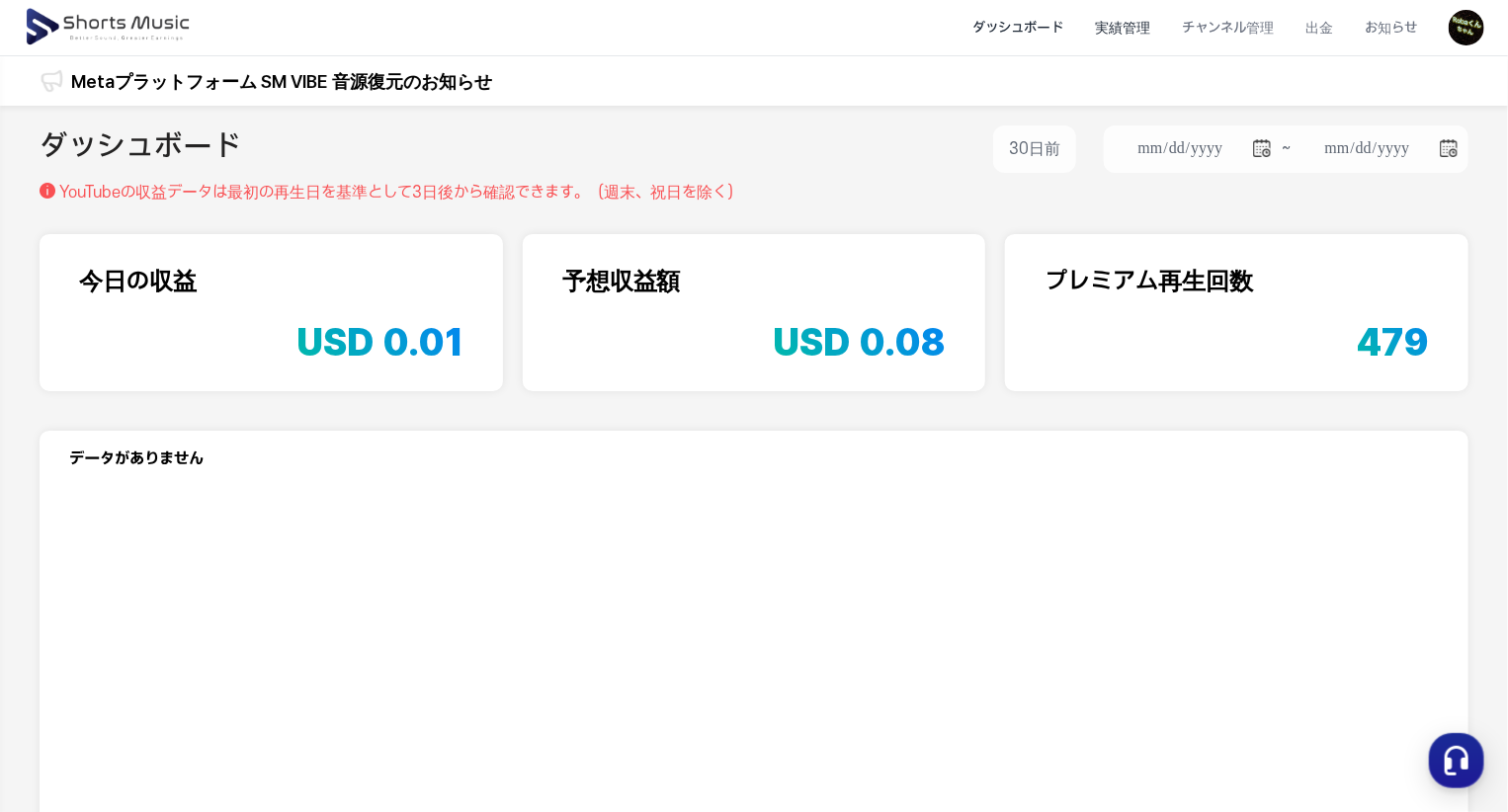 click on "実績管理" at bounding box center (1123, 28) 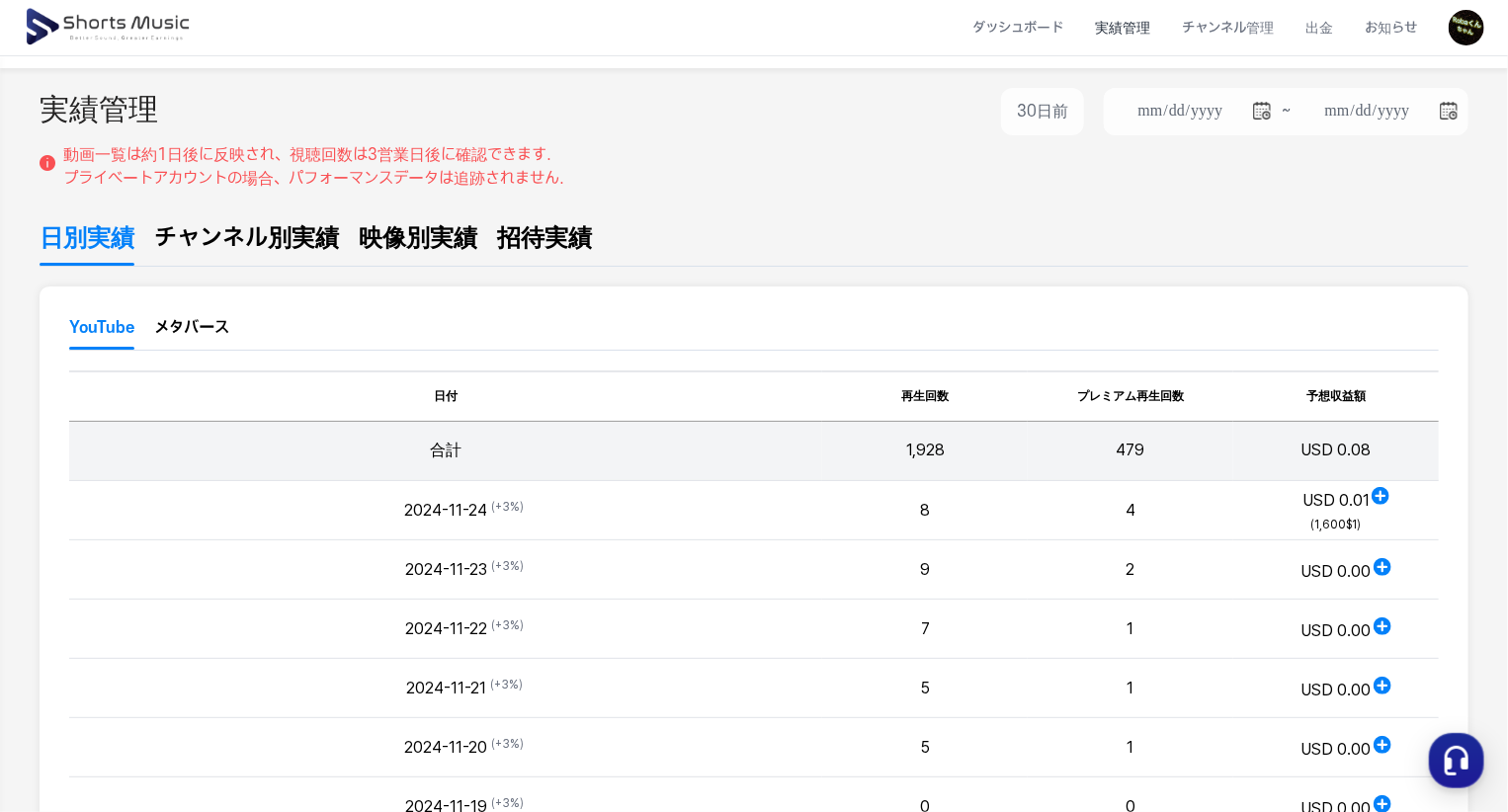 scroll, scrollTop: 0, scrollLeft: 0, axis: both 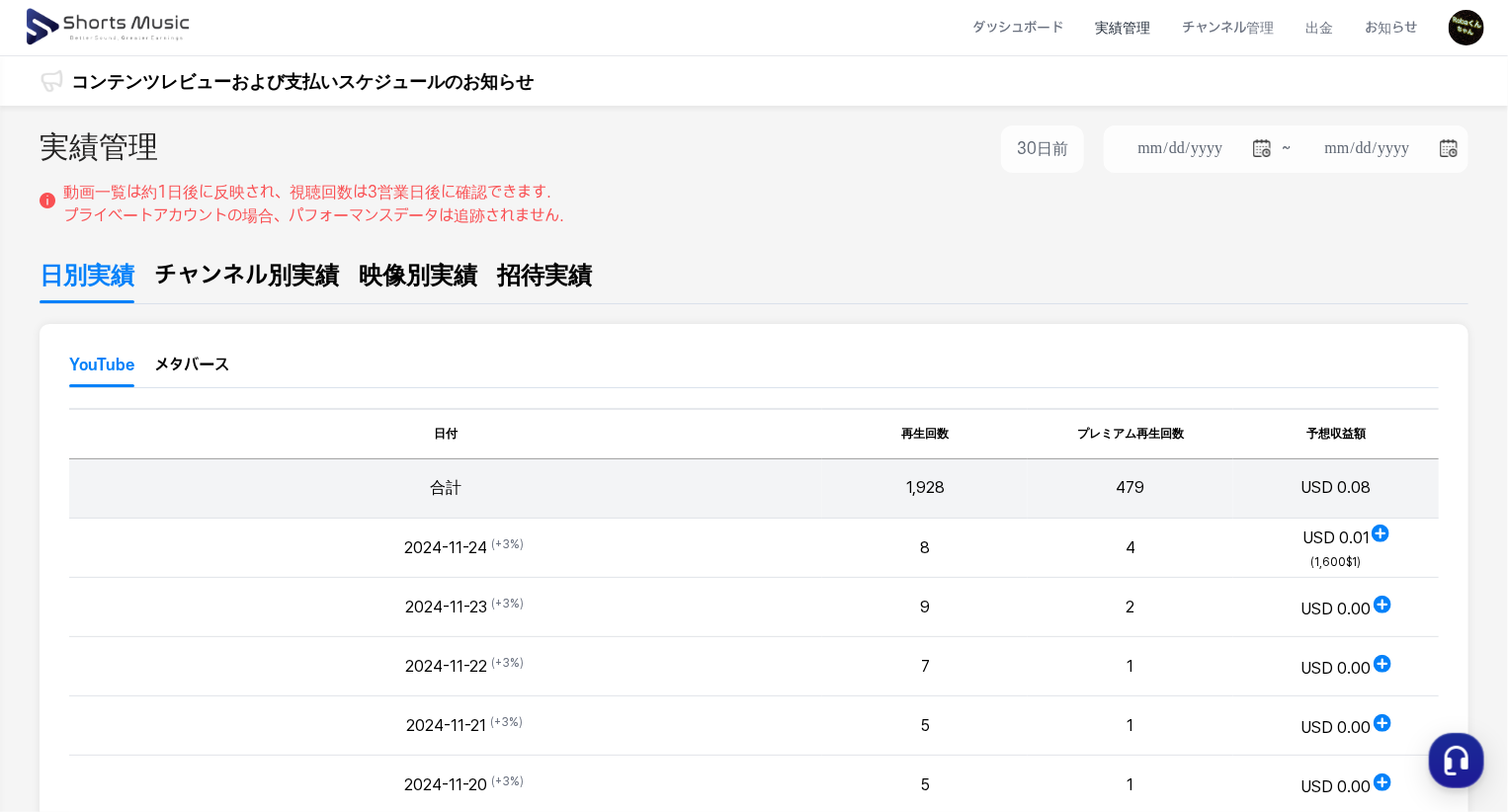 click on "メタバース" at bounding box center (192, 370) 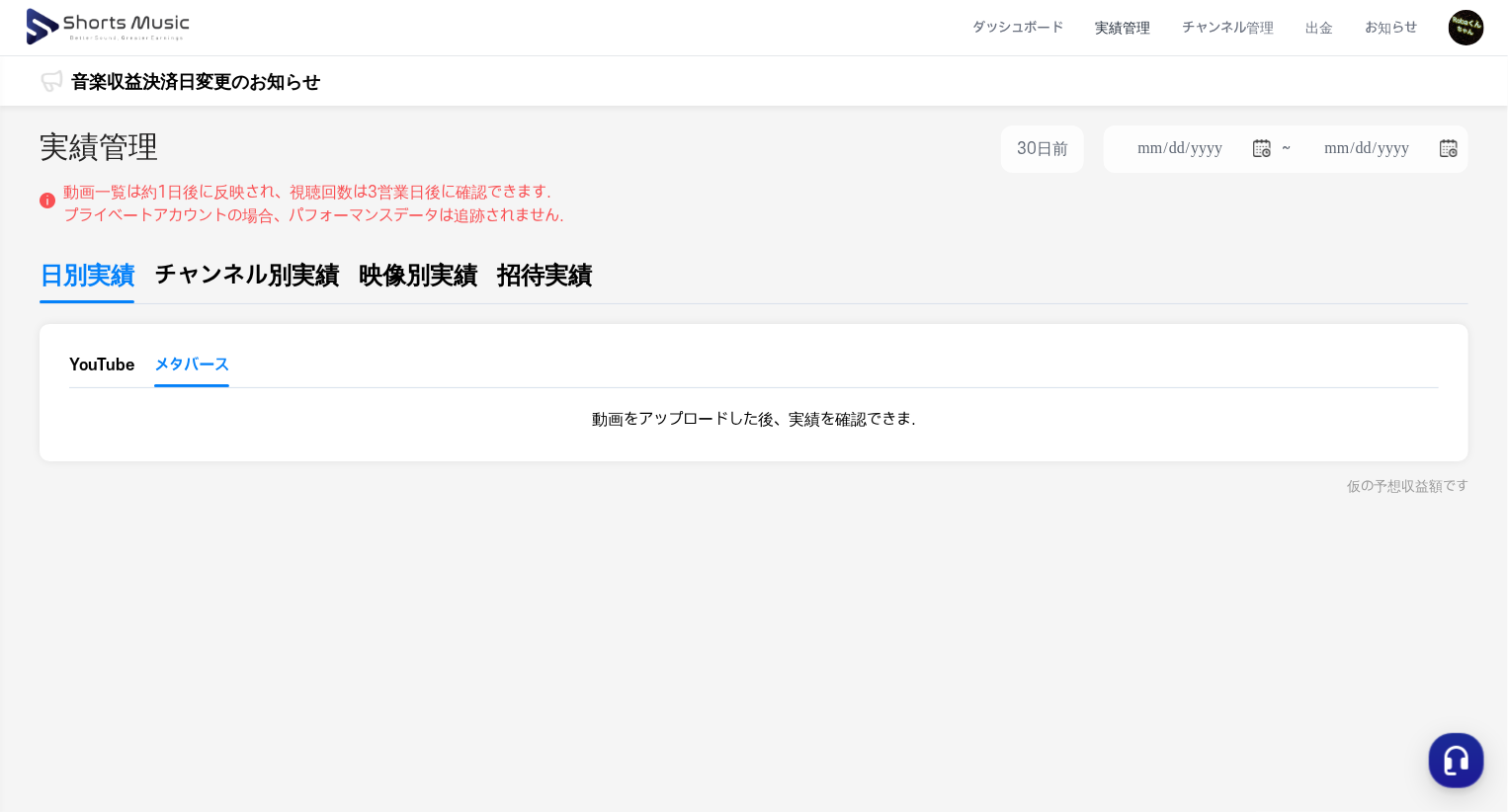 click on "チャンネル別実績" at bounding box center (246, 276) 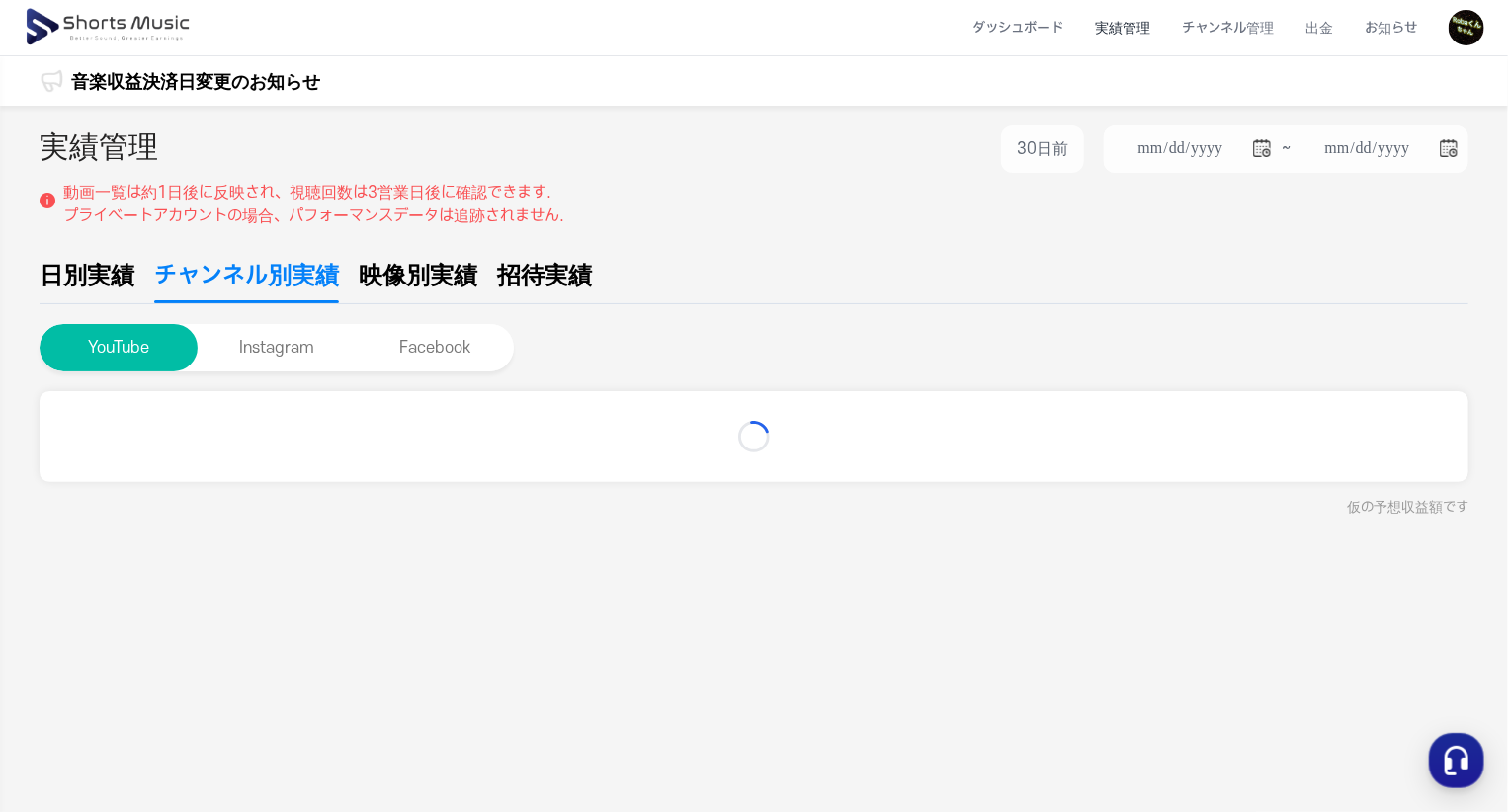 click on "チャンネル別実績" at bounding box center (246, 276) 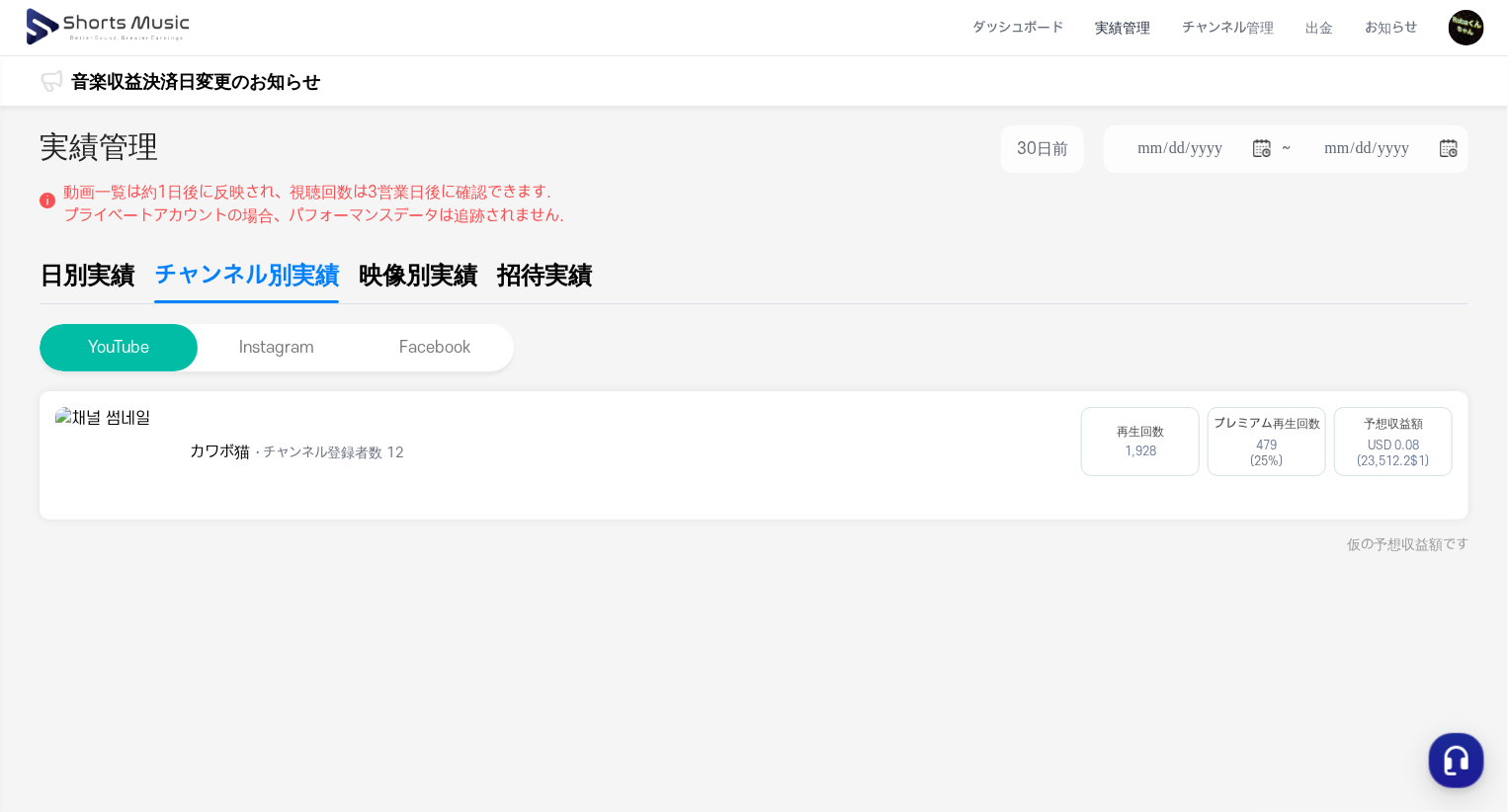 click on ".   チャンネル登録者数   12" at bounding box center [329, 452] 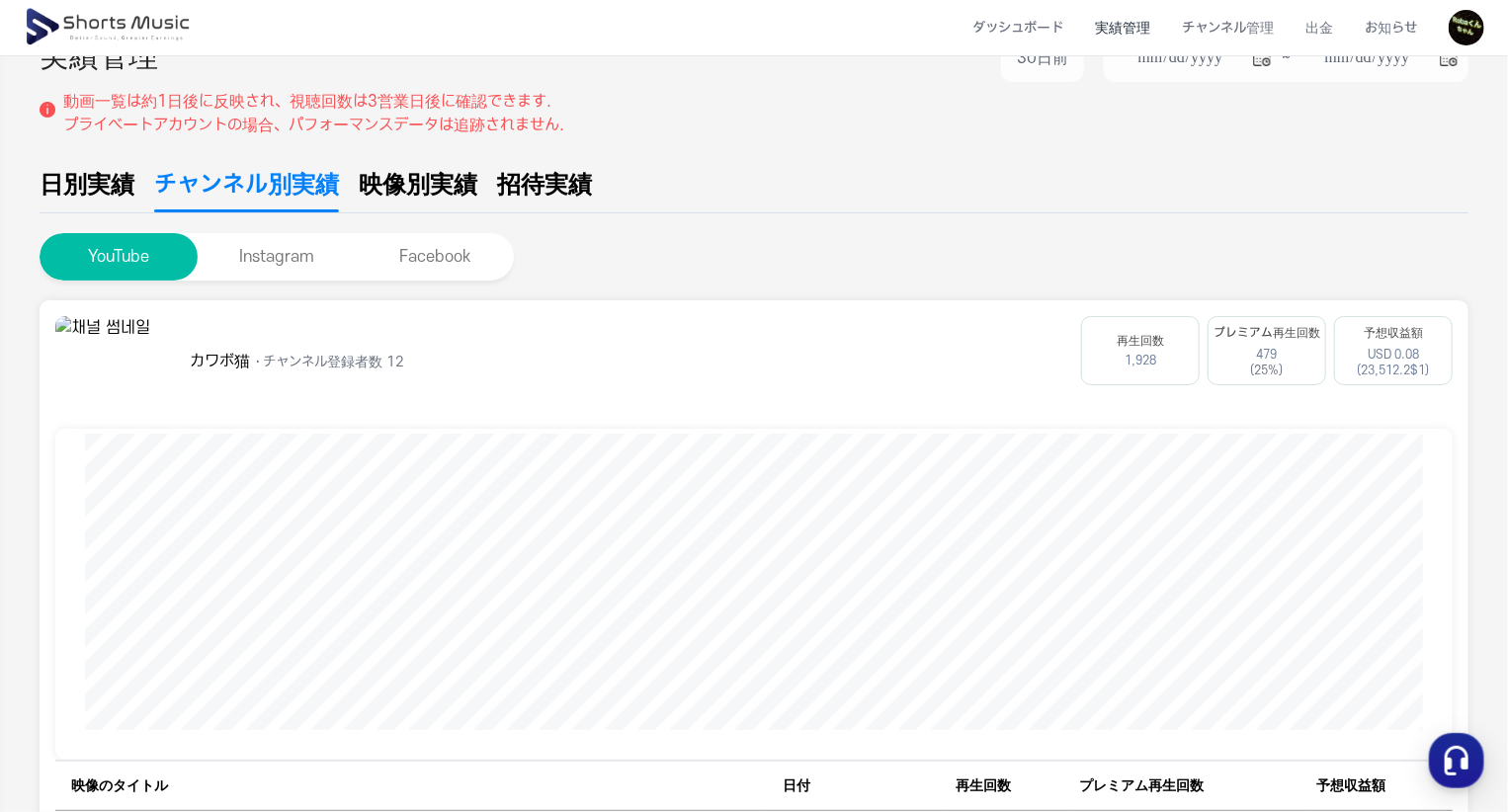 scroll, scrollTop: 0, scrollLeft: 0, axis: both 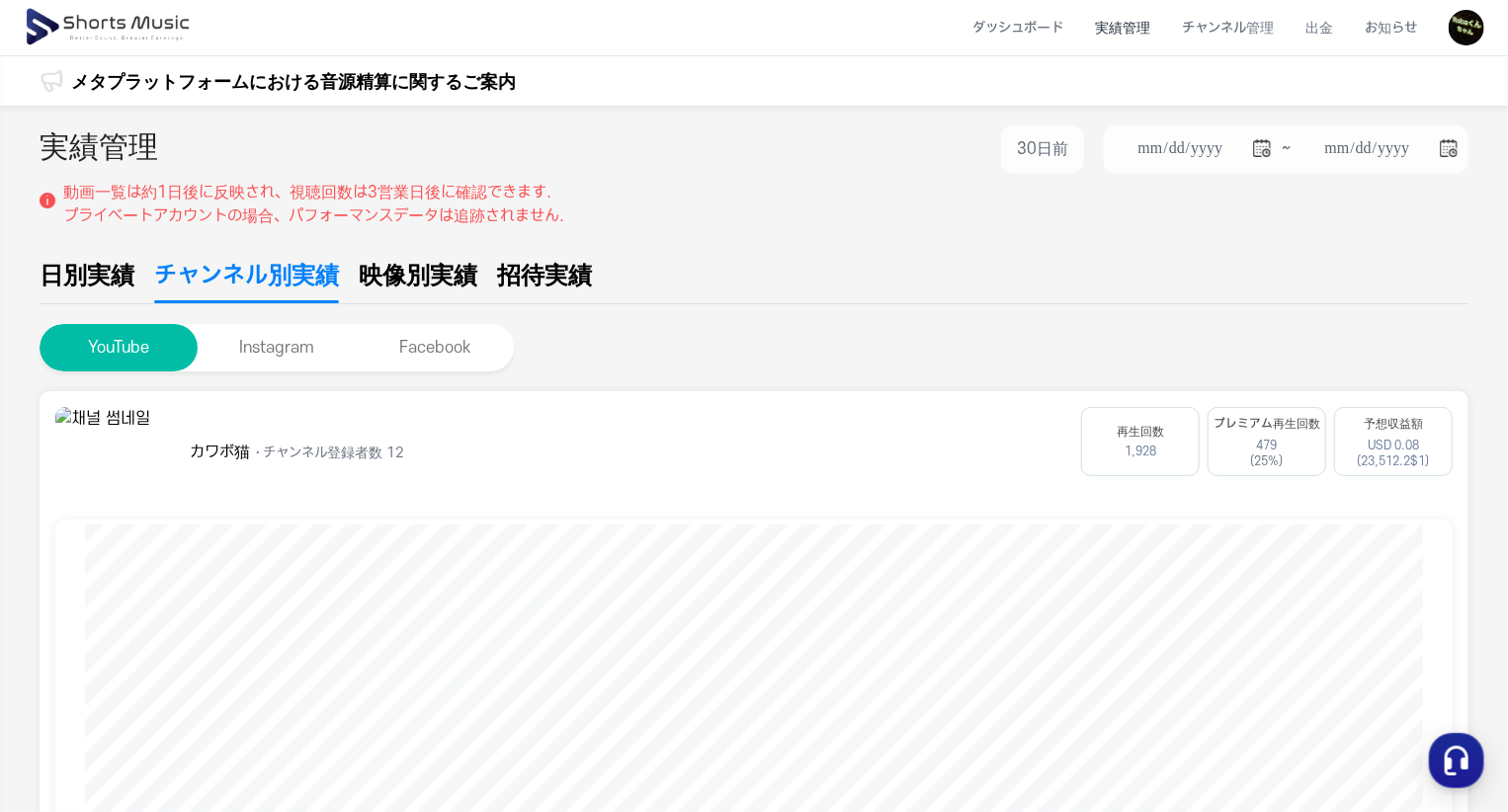 click at bounding box center (1466, 28) 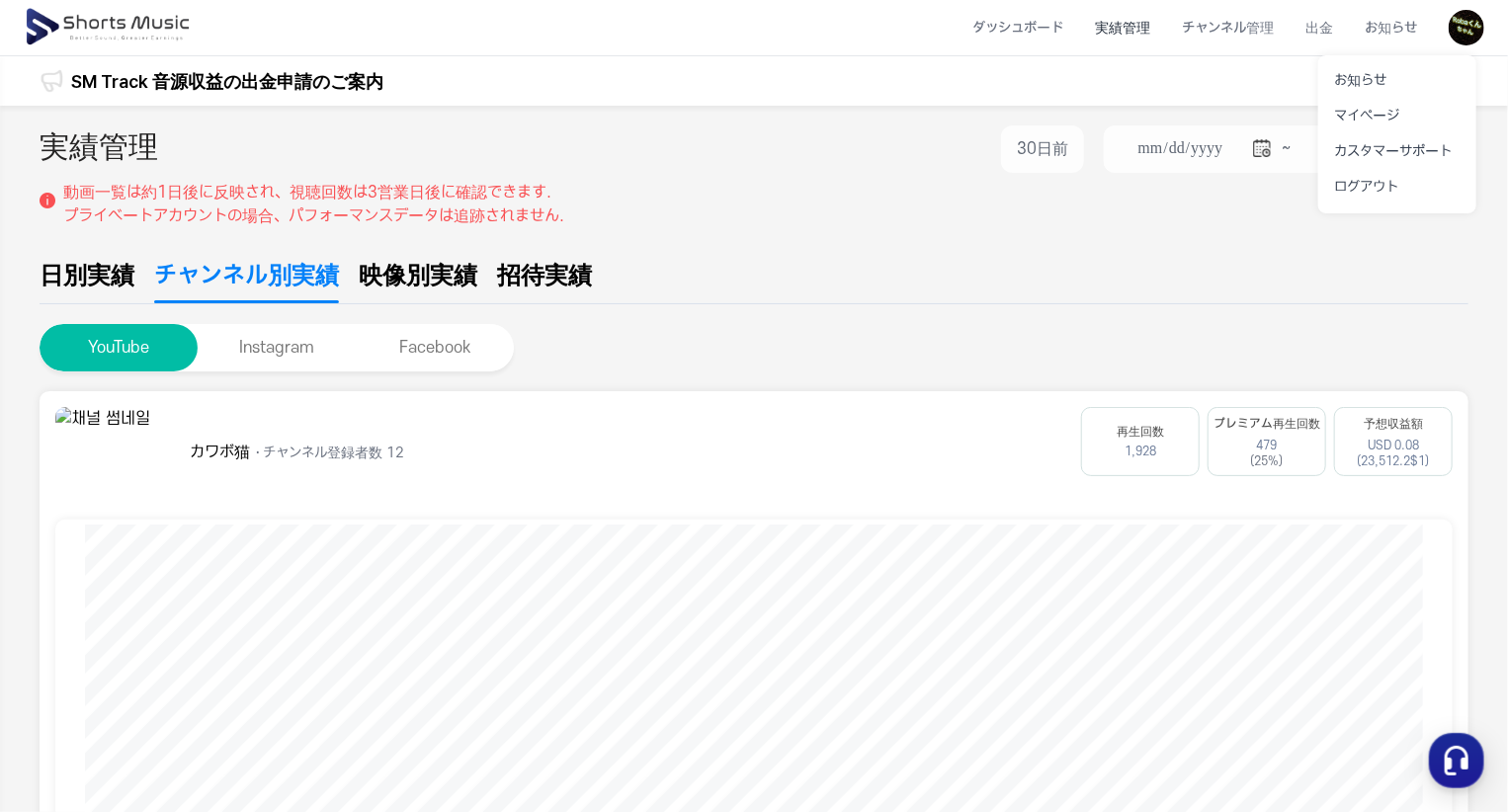 click at bounding box center [754, 406] 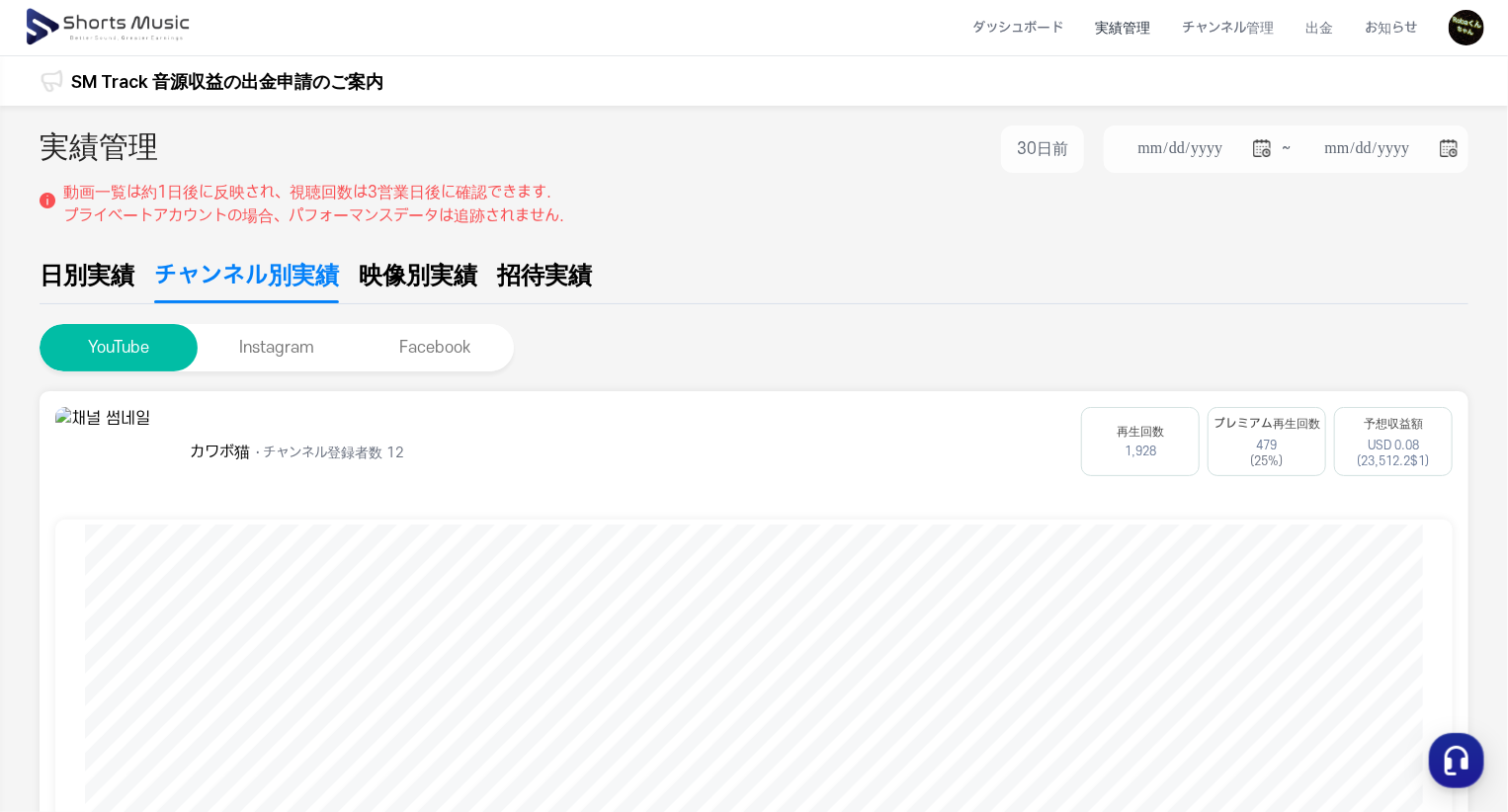 click at bounding box center (754, 406) 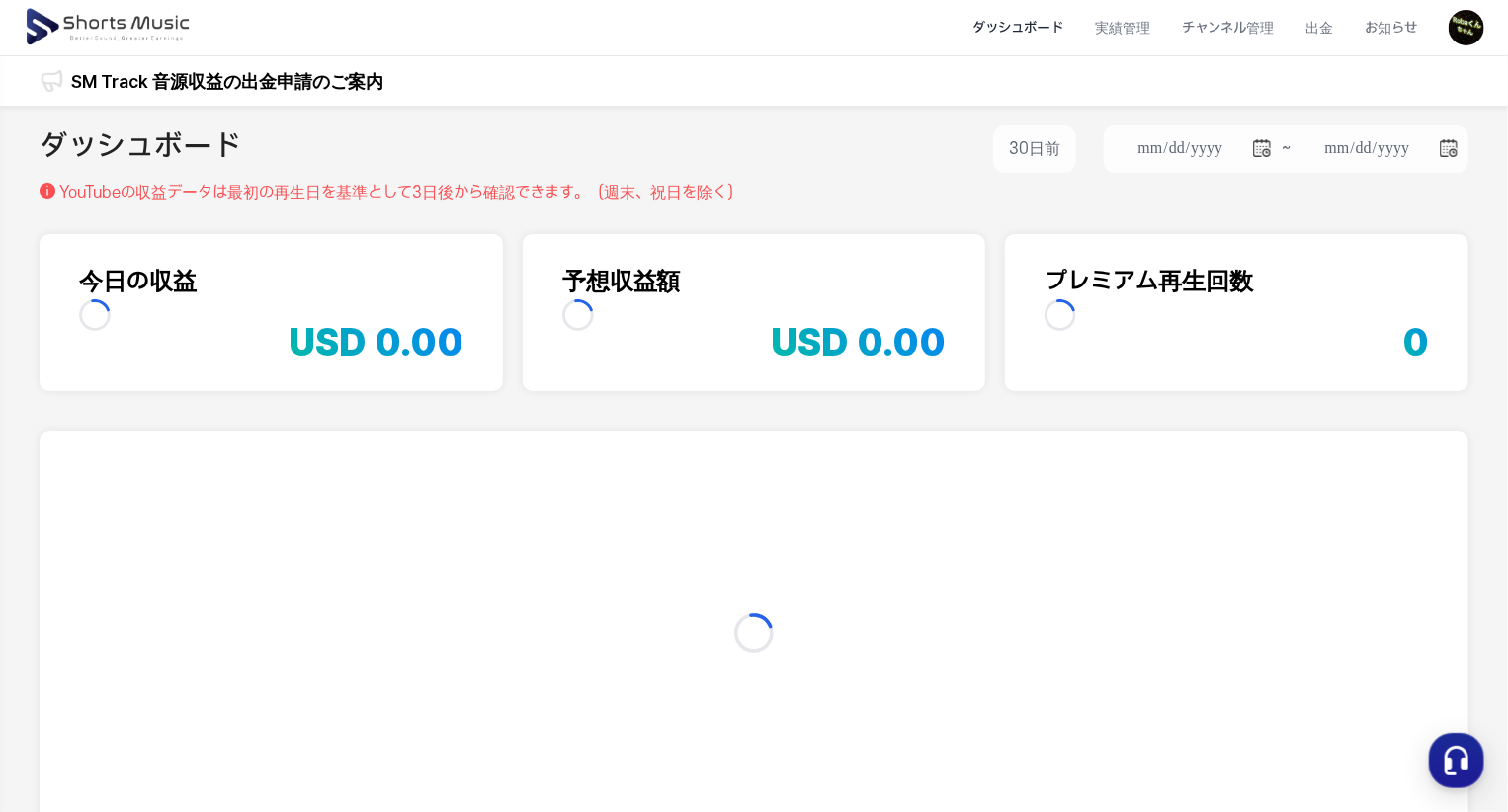 click at bounding box center (109, 28) 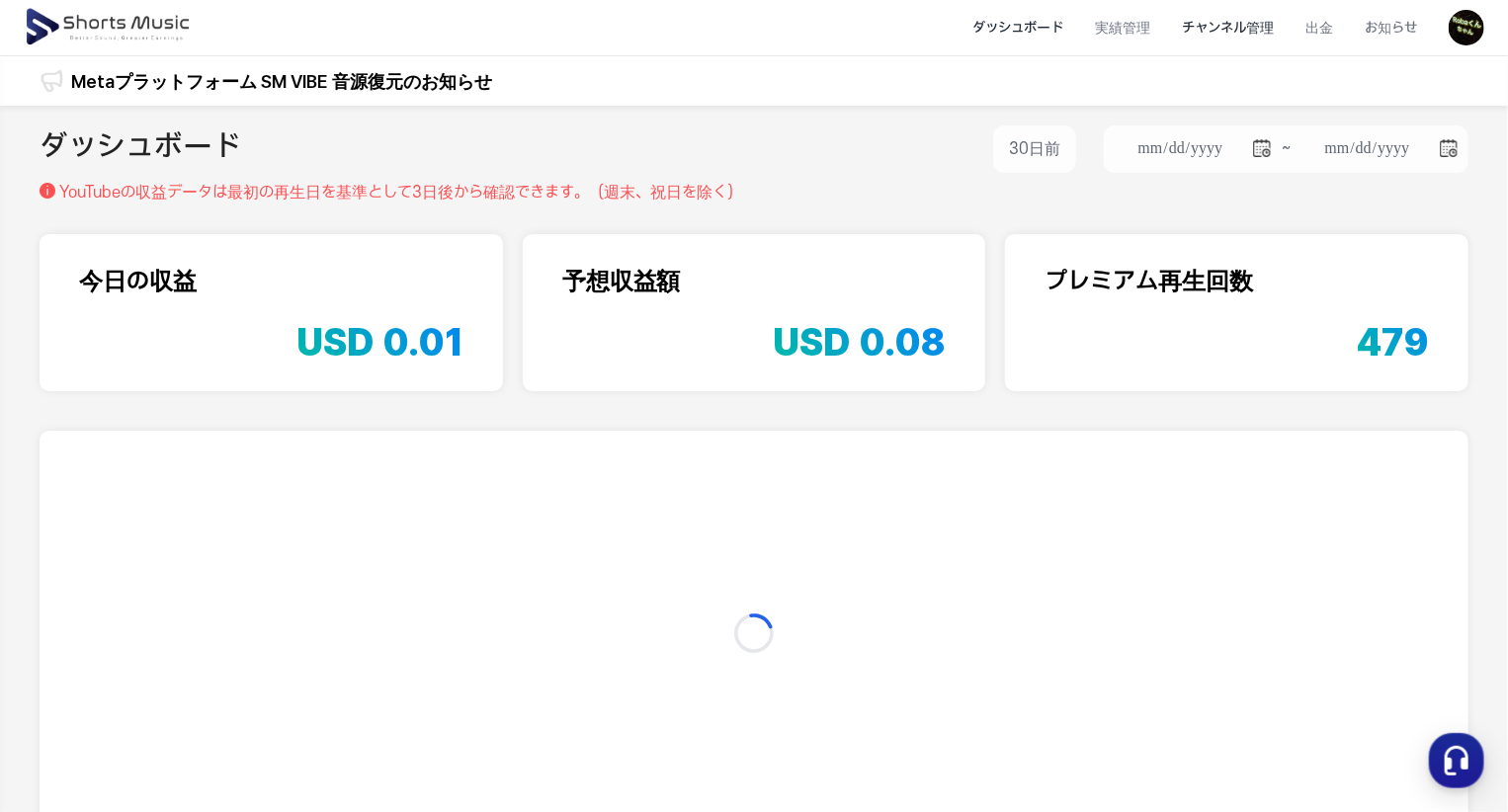 click on "チャンネル管理" at bounding box center [1227, 28] 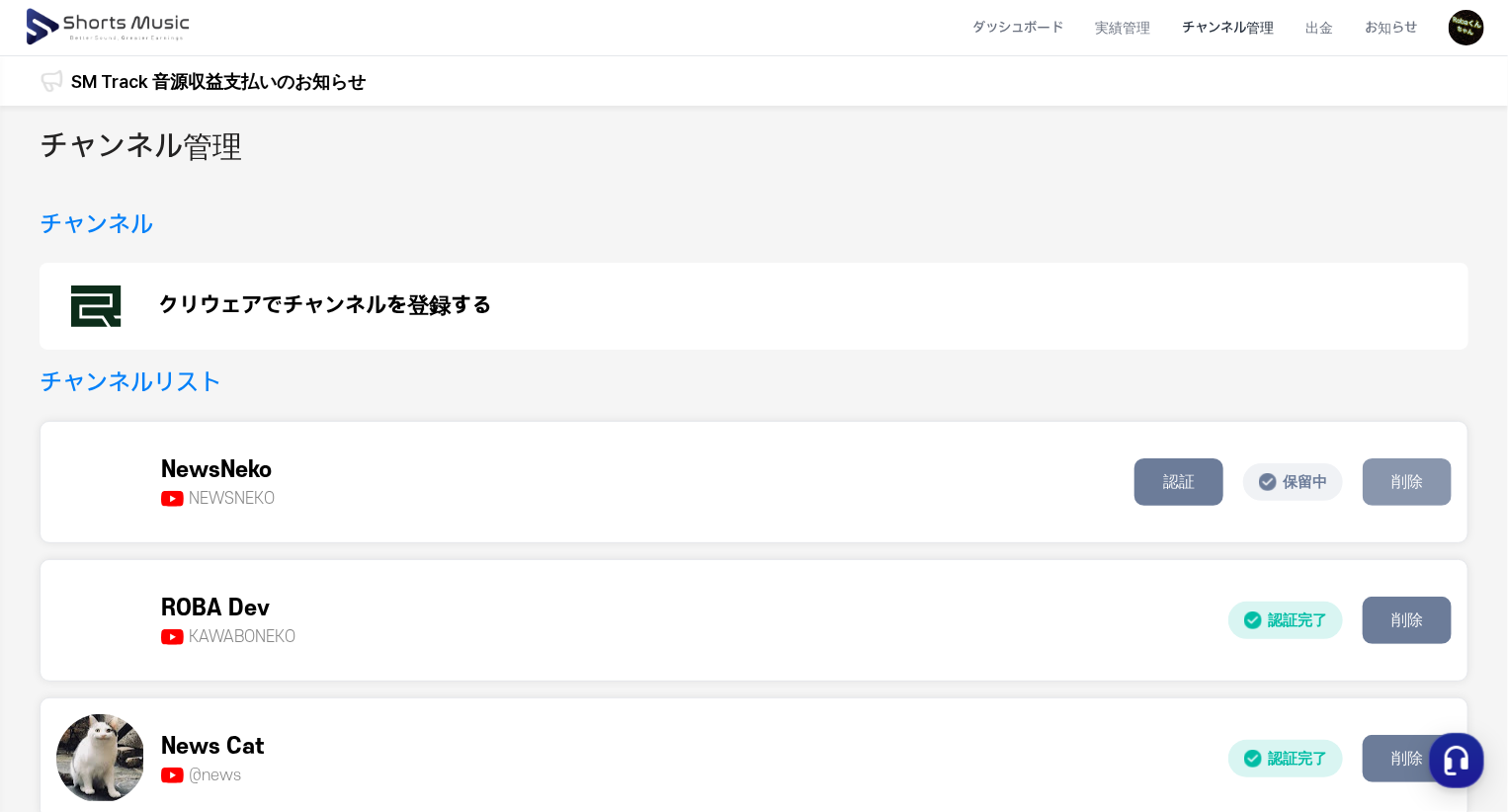 click on "削除" at bounding box center [1407, 482] 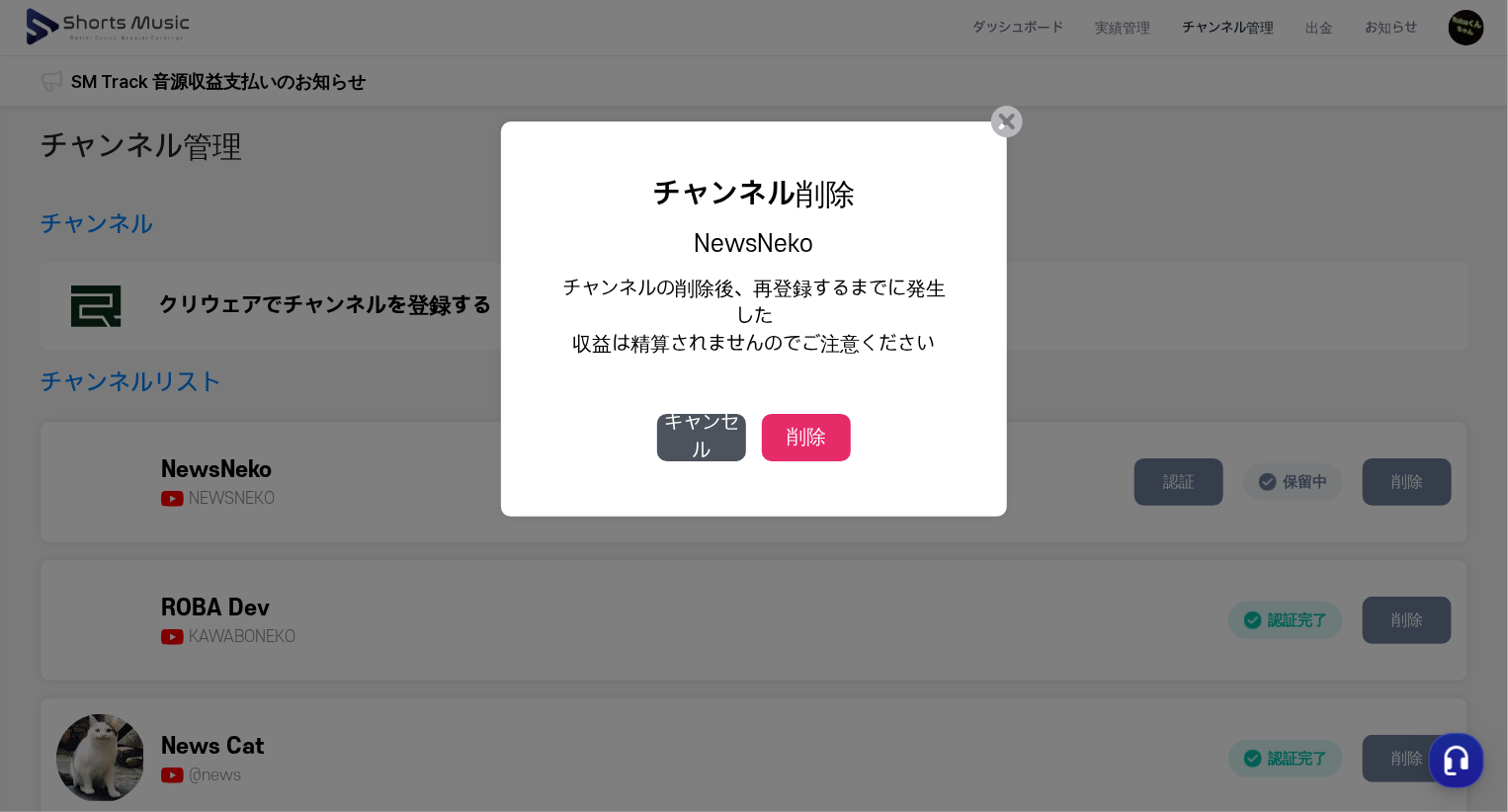 click on "削除" at bounding box center [806, 438] 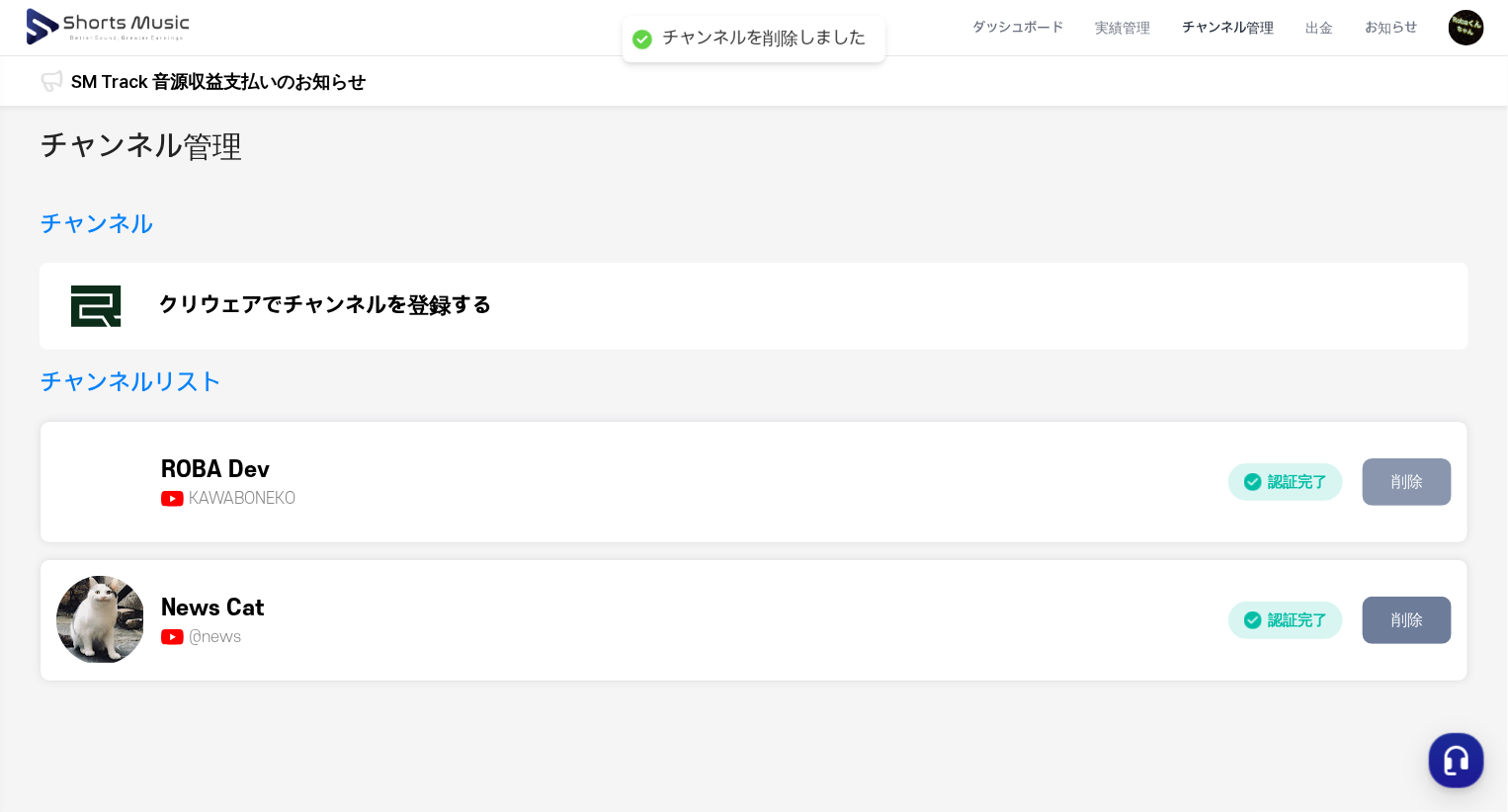 click on "削除" at bounding box center (1407, 482) 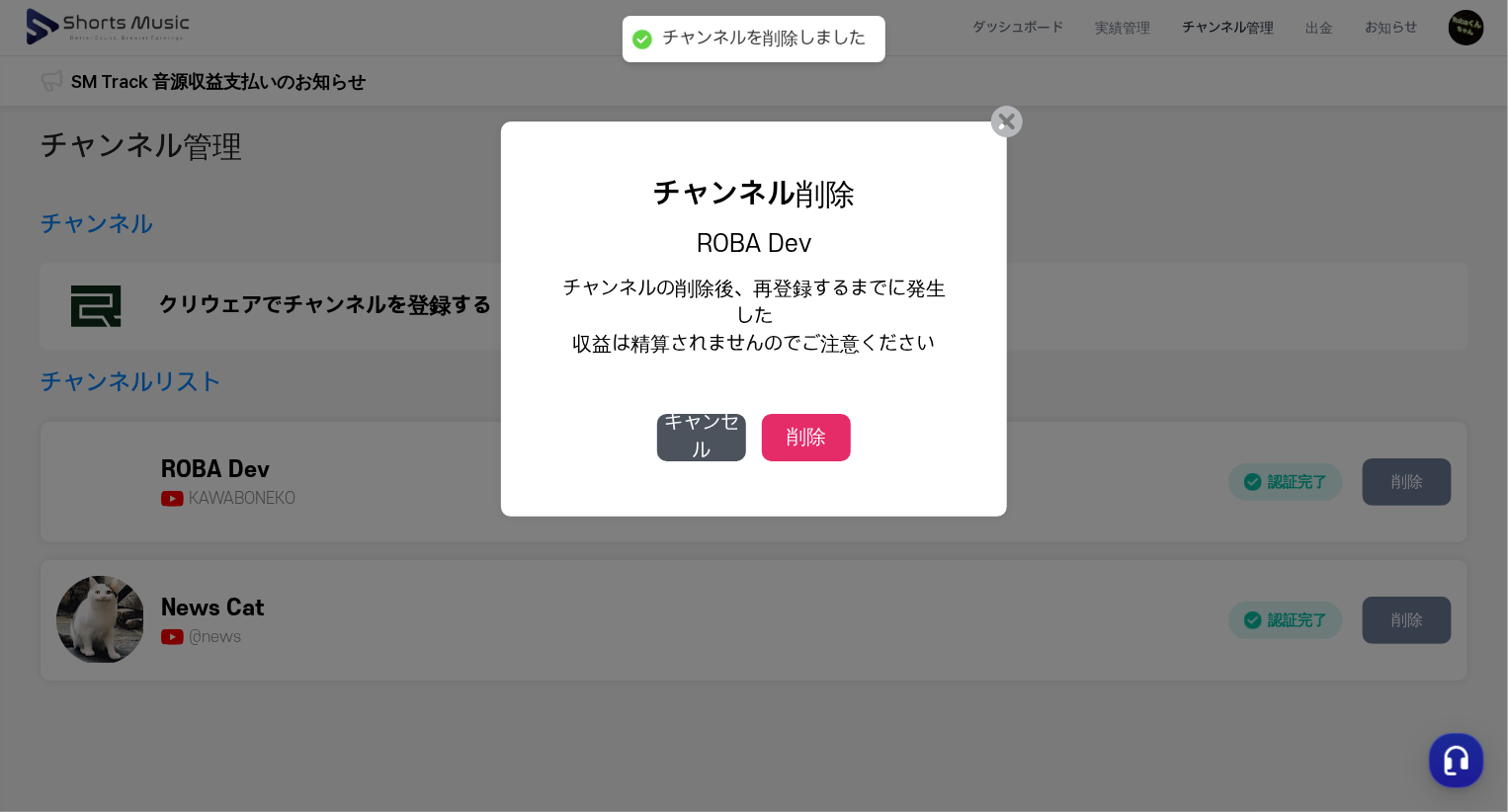 click on "削除" at bounding box center [806, 438] 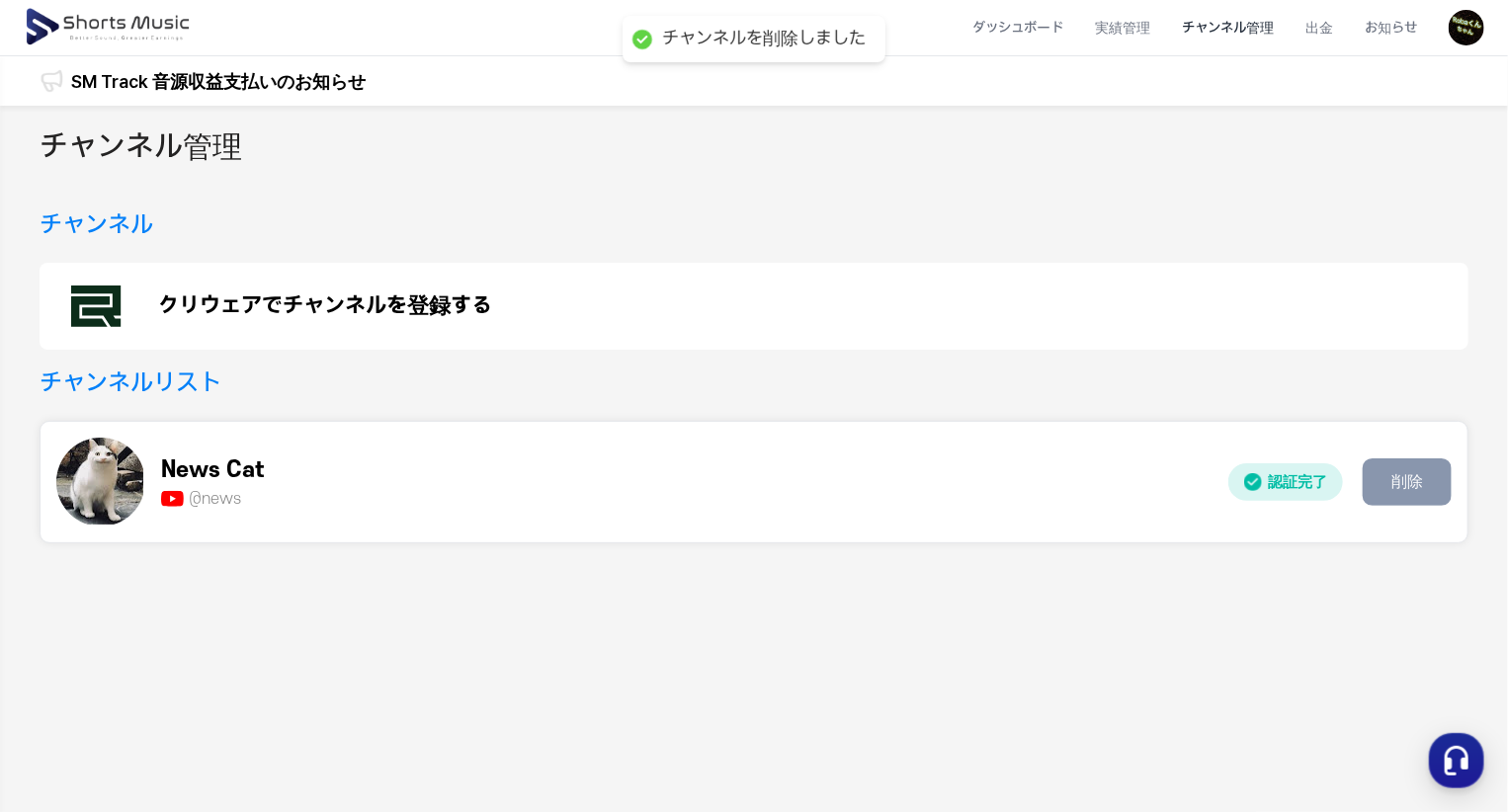 click on "削除" at bounding box center (1407, 482) 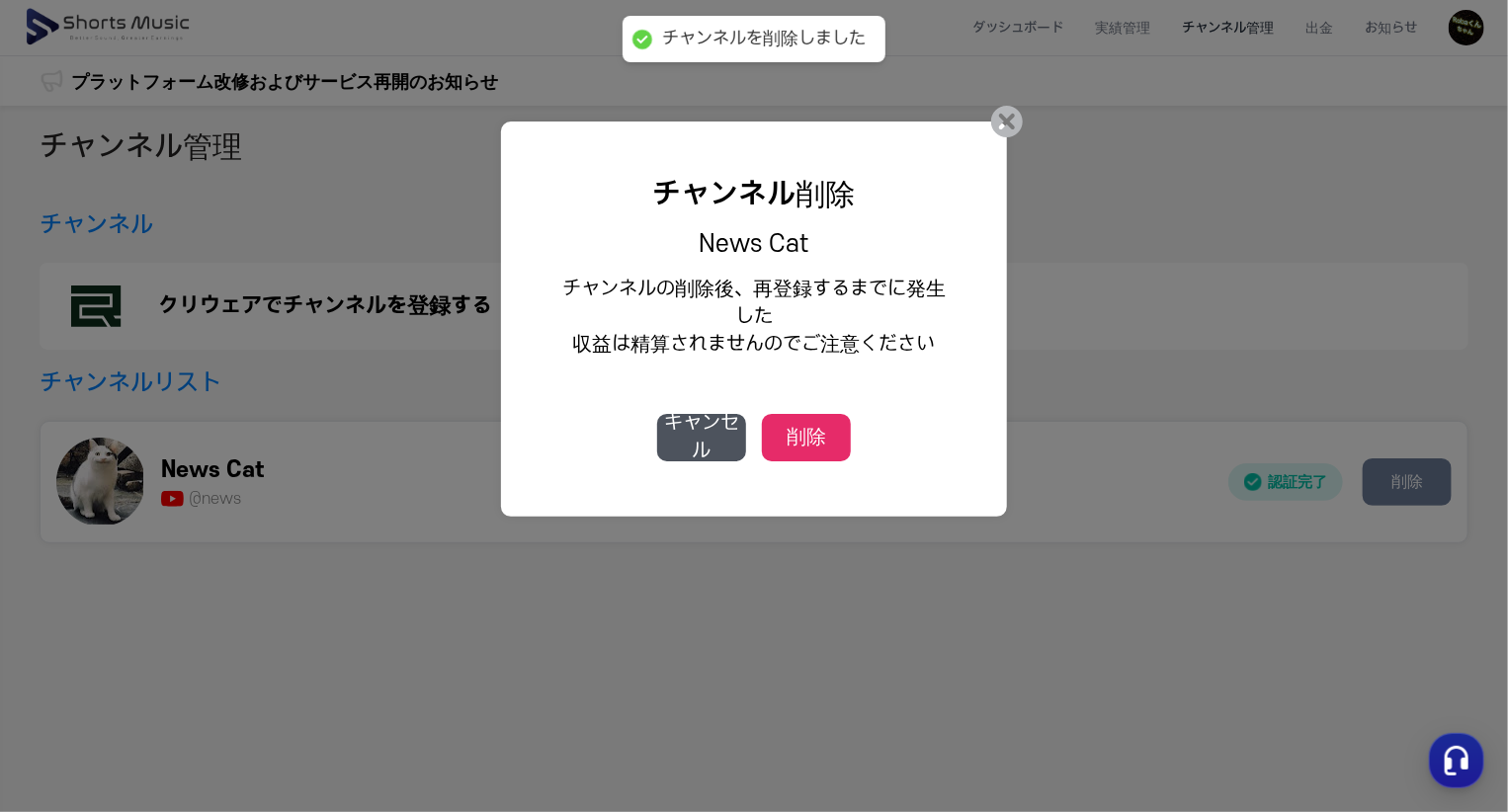 drag, startPoint x: 832, startPoint y: 445, endPoint x: 716, endPoint y: 392, distance: 127.53431 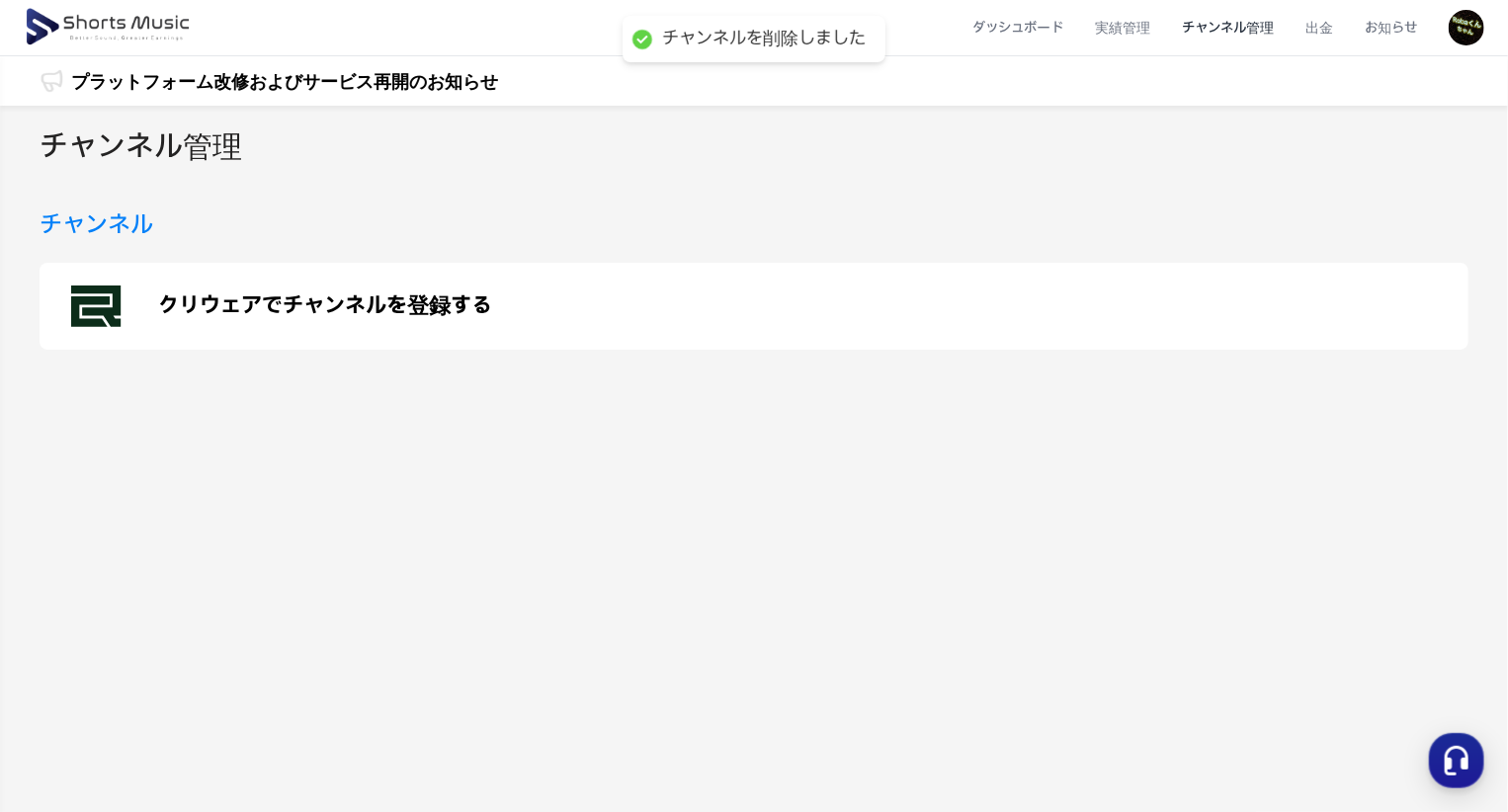 click on "クリウェアでチャンネルを登録する" at bounding box center [754, 306] 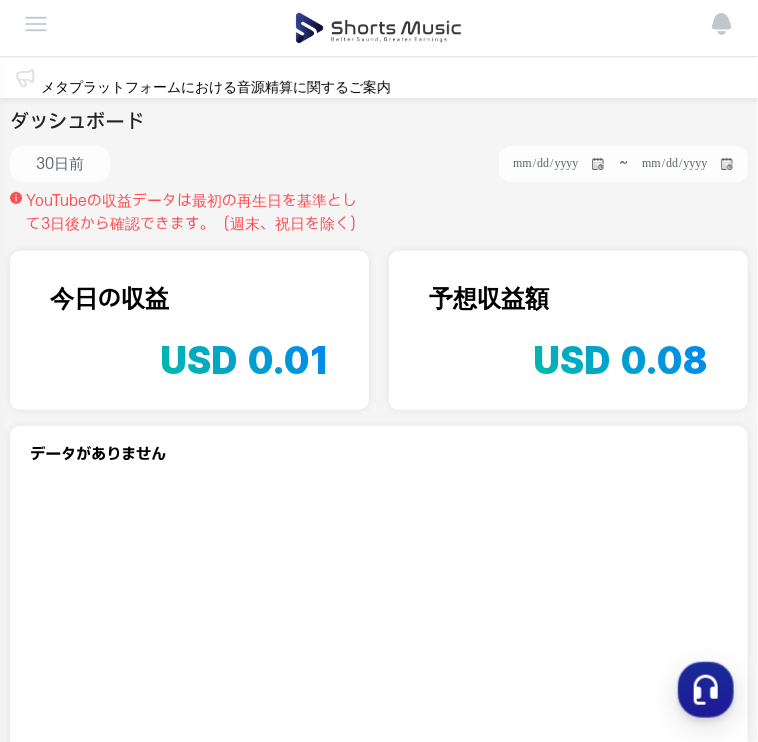 scroll, scrollTop: 0, scrollLeft: 0, axis: both 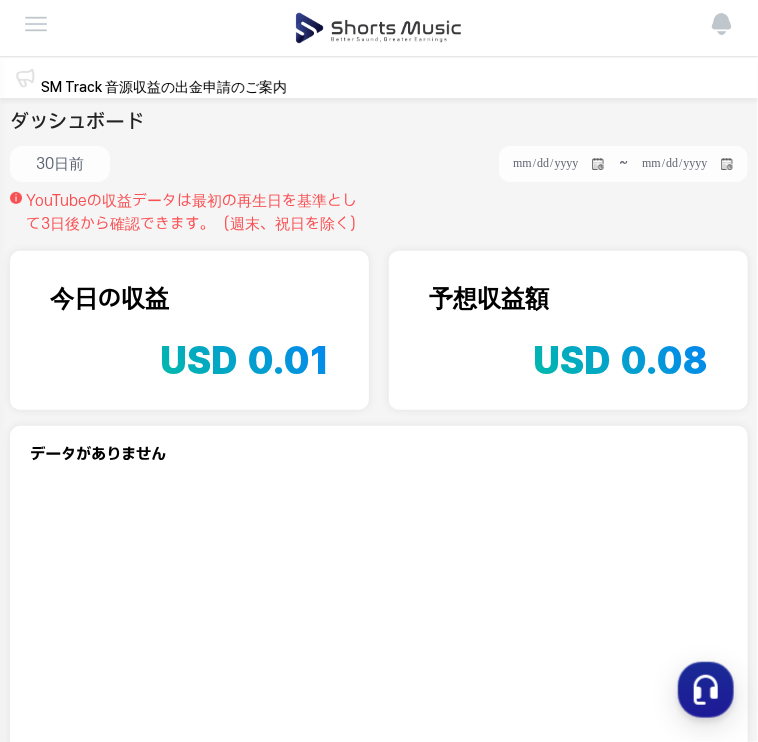 click at bounding box center (36, 24) 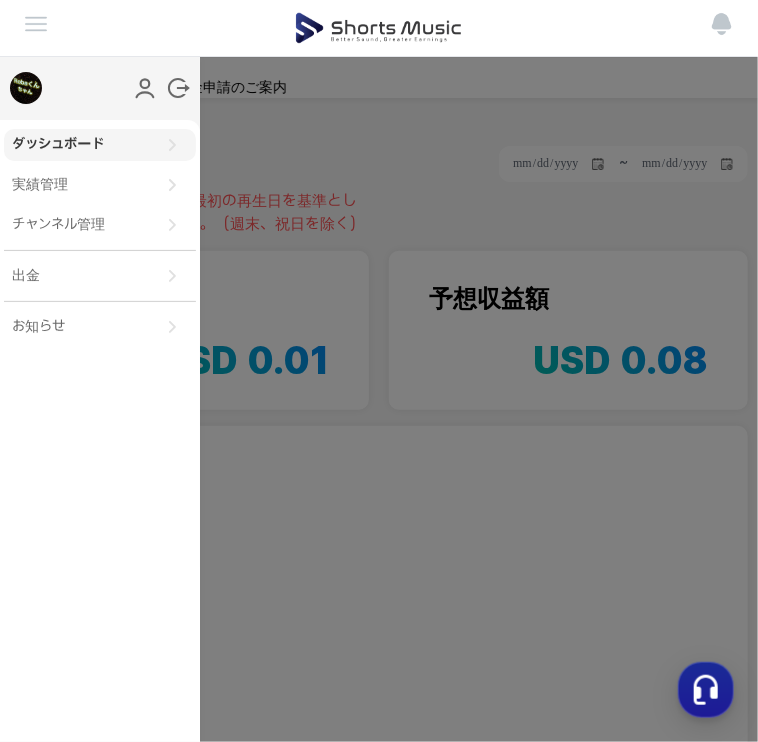 click on "ダッシュボード" at bounding box center (100, 145) 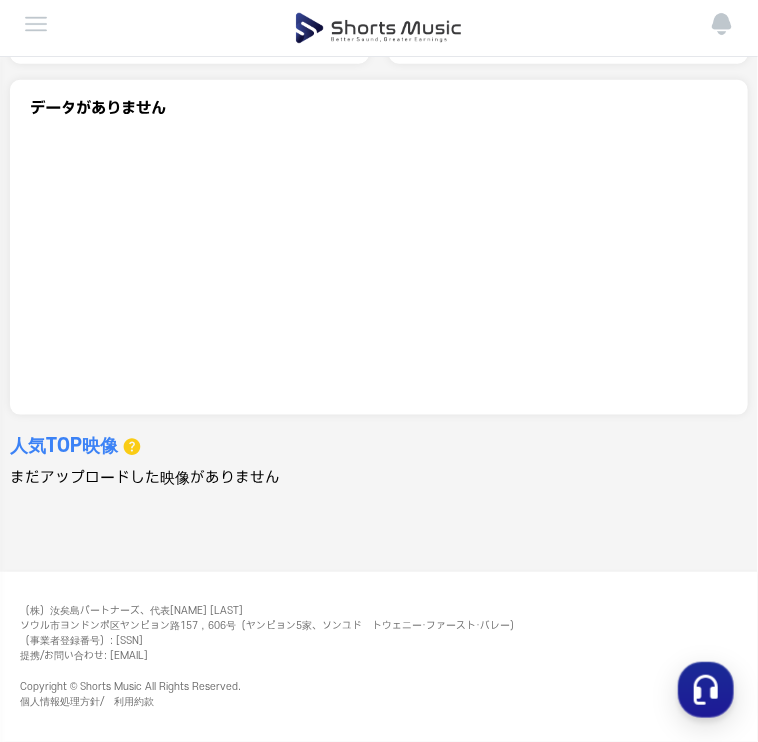 scroll, scrollTop: 391, scrollLeft: 0, axis: vertical 